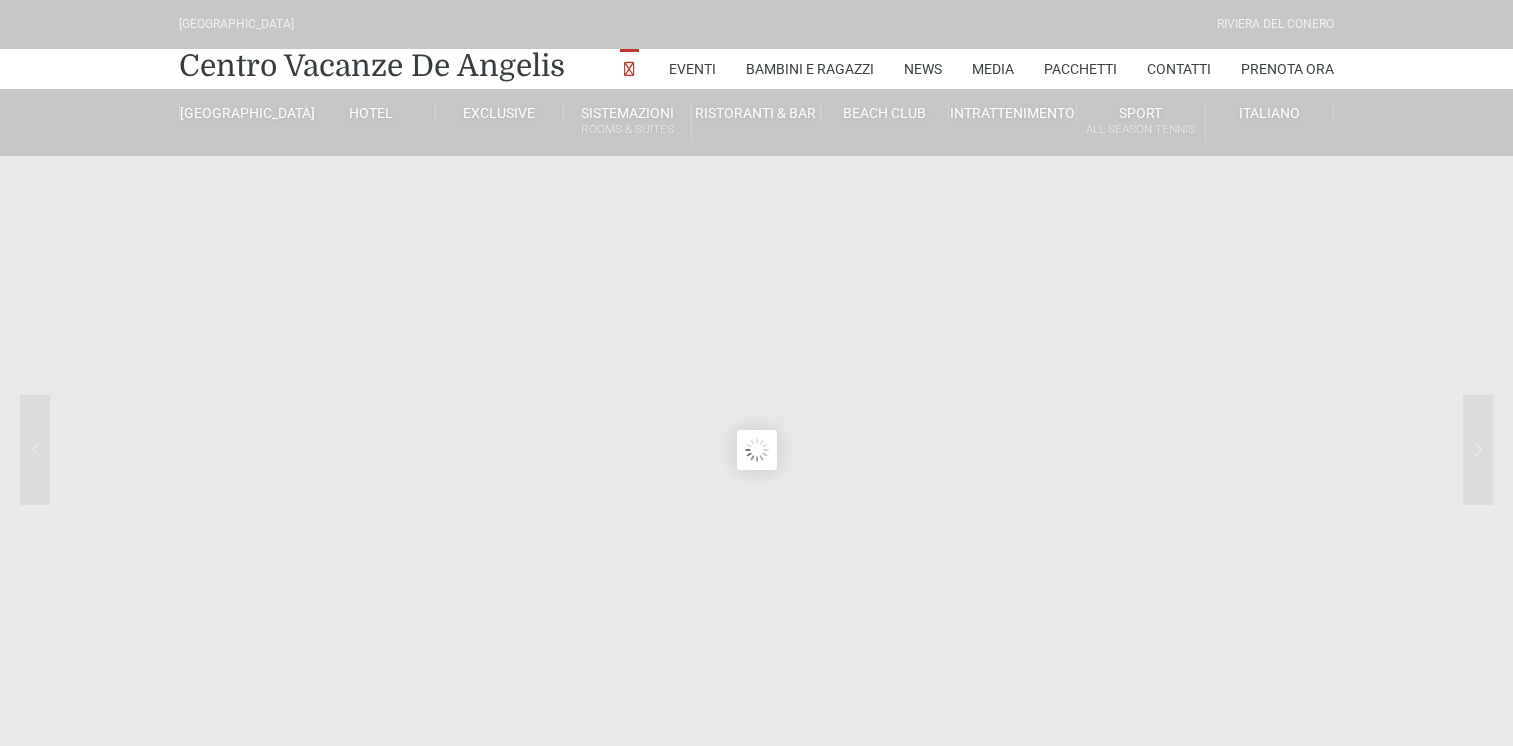 scroll, scrollTop: 0, scrollLeft: 0, axis: both 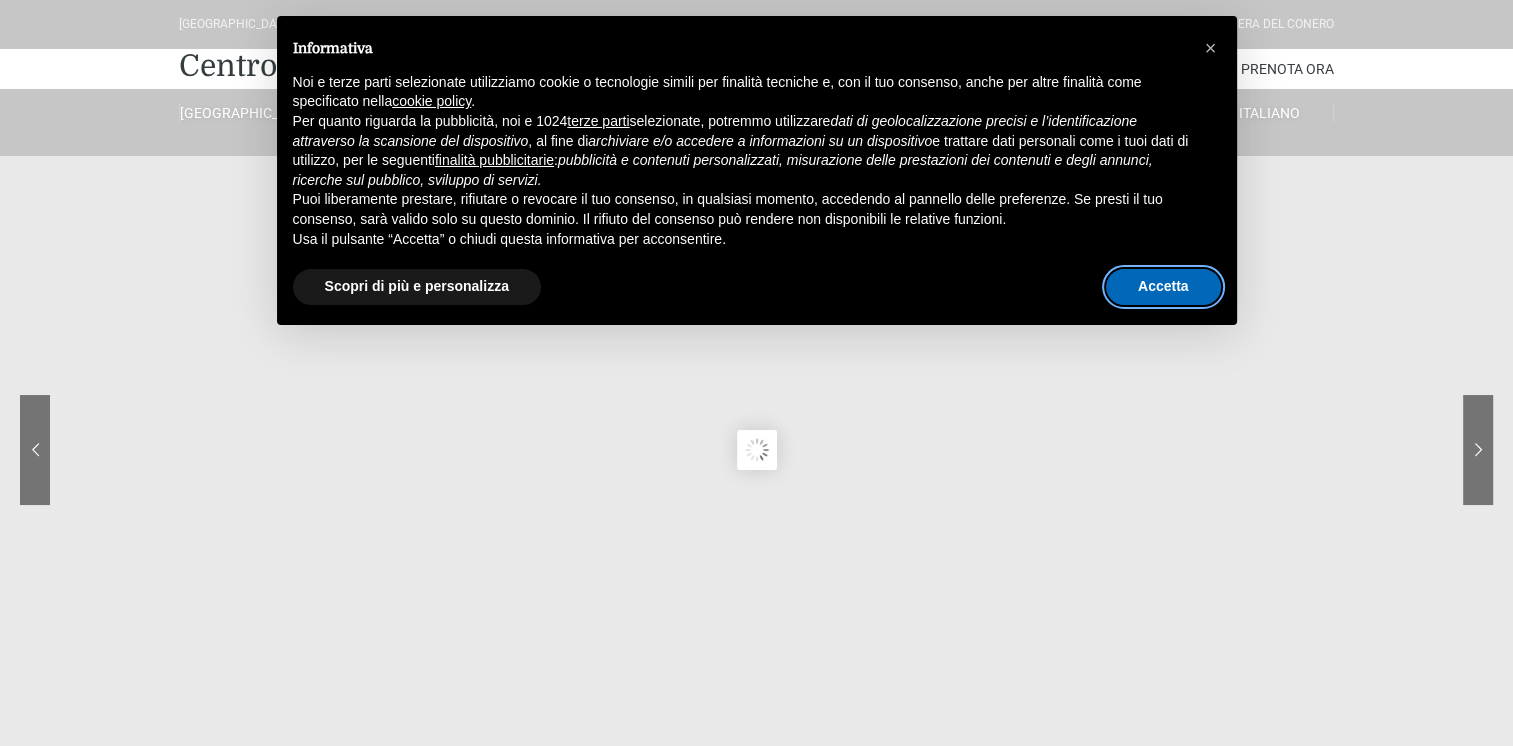 click on "Accetta" at bounding box center [1163, 287] 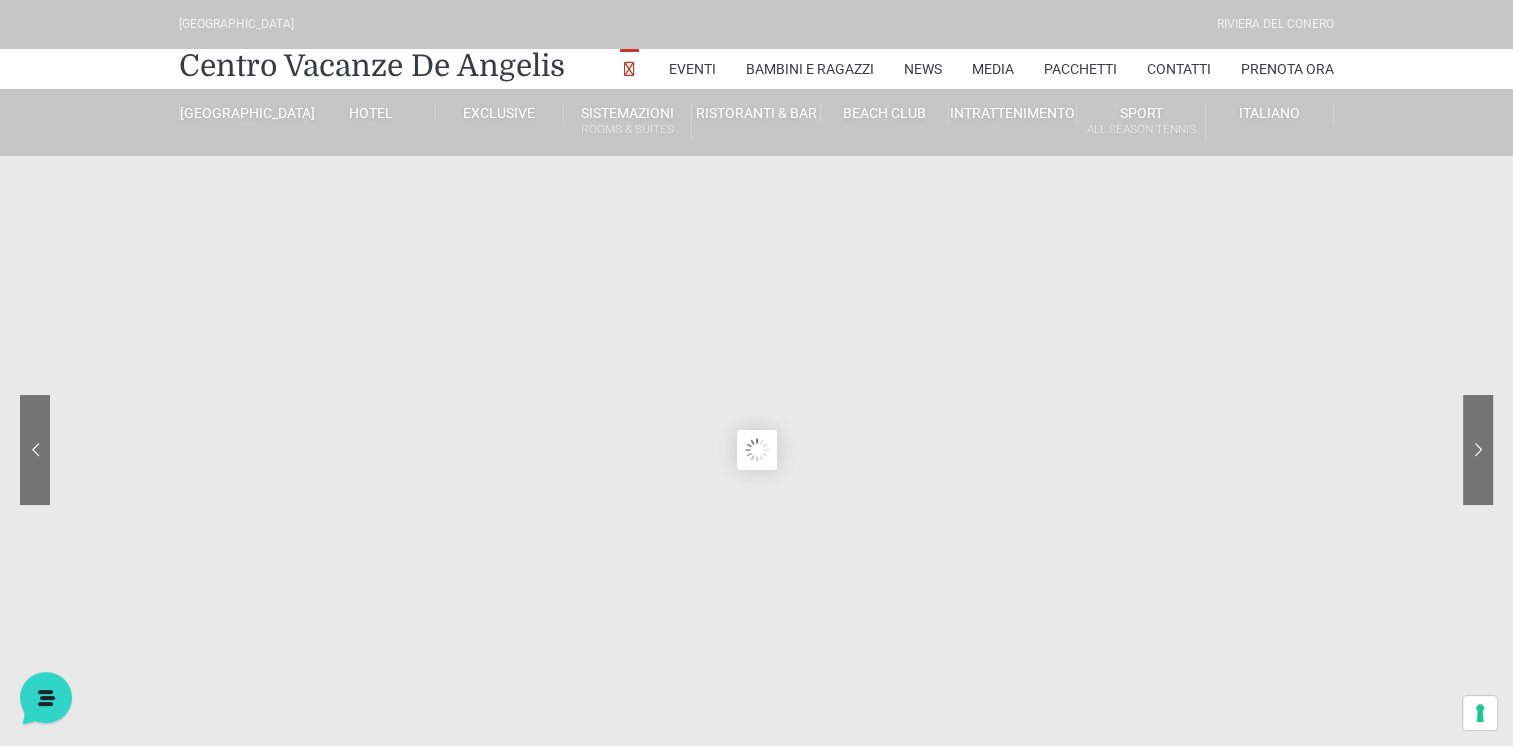 scroll, scrollTop: 0, scrollLeft: 0, axis: both 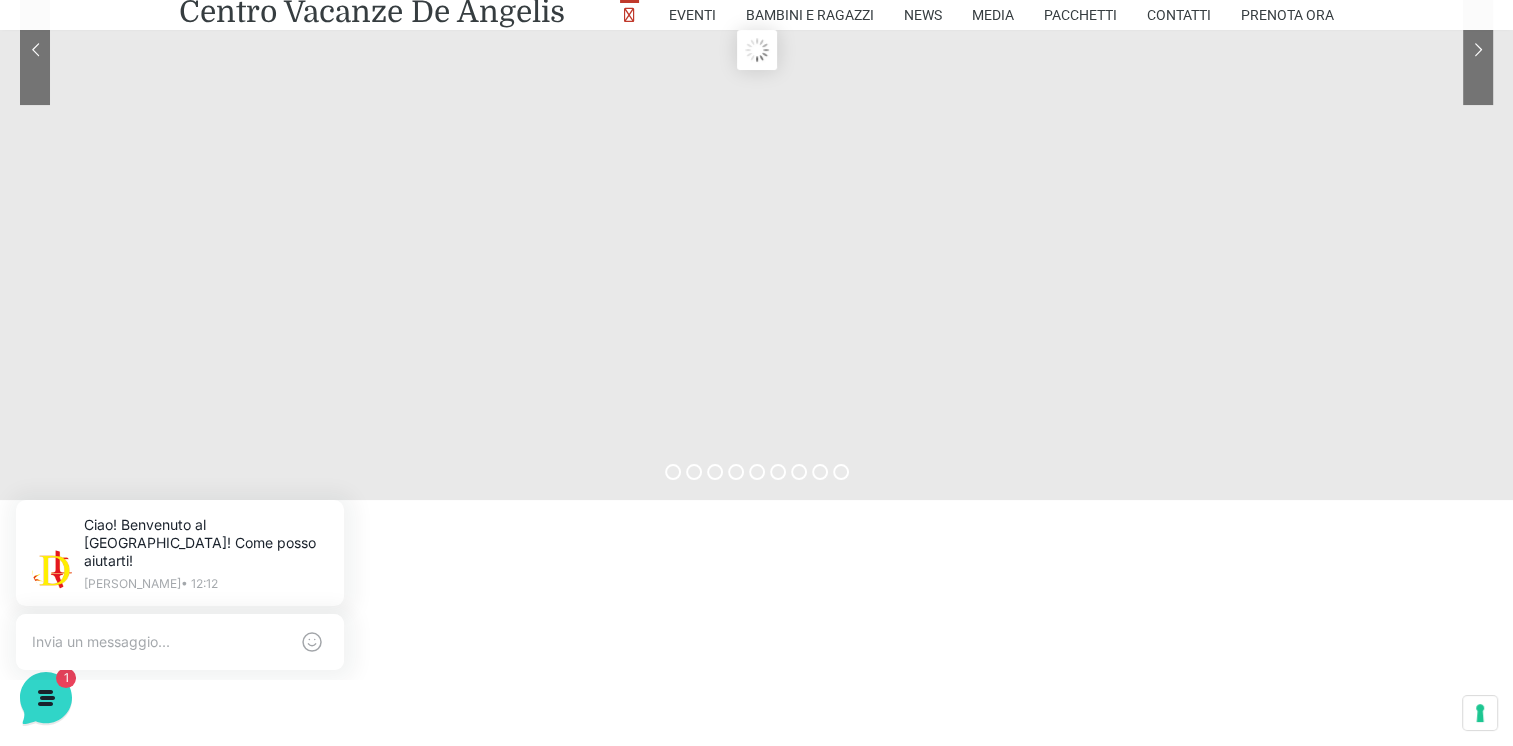 click 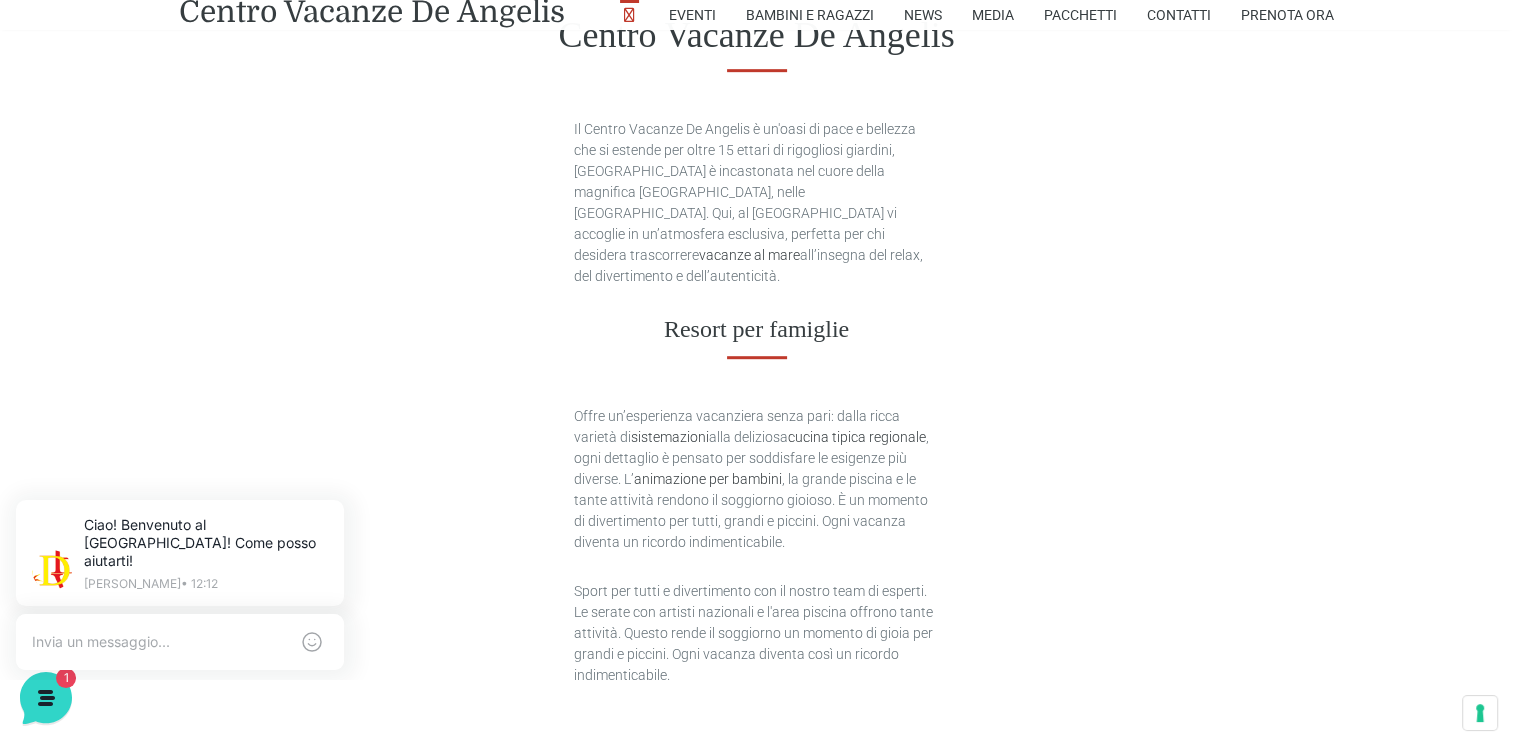 scroll, scrollTop: 1200, scrollLeft: 0, axis: vertical 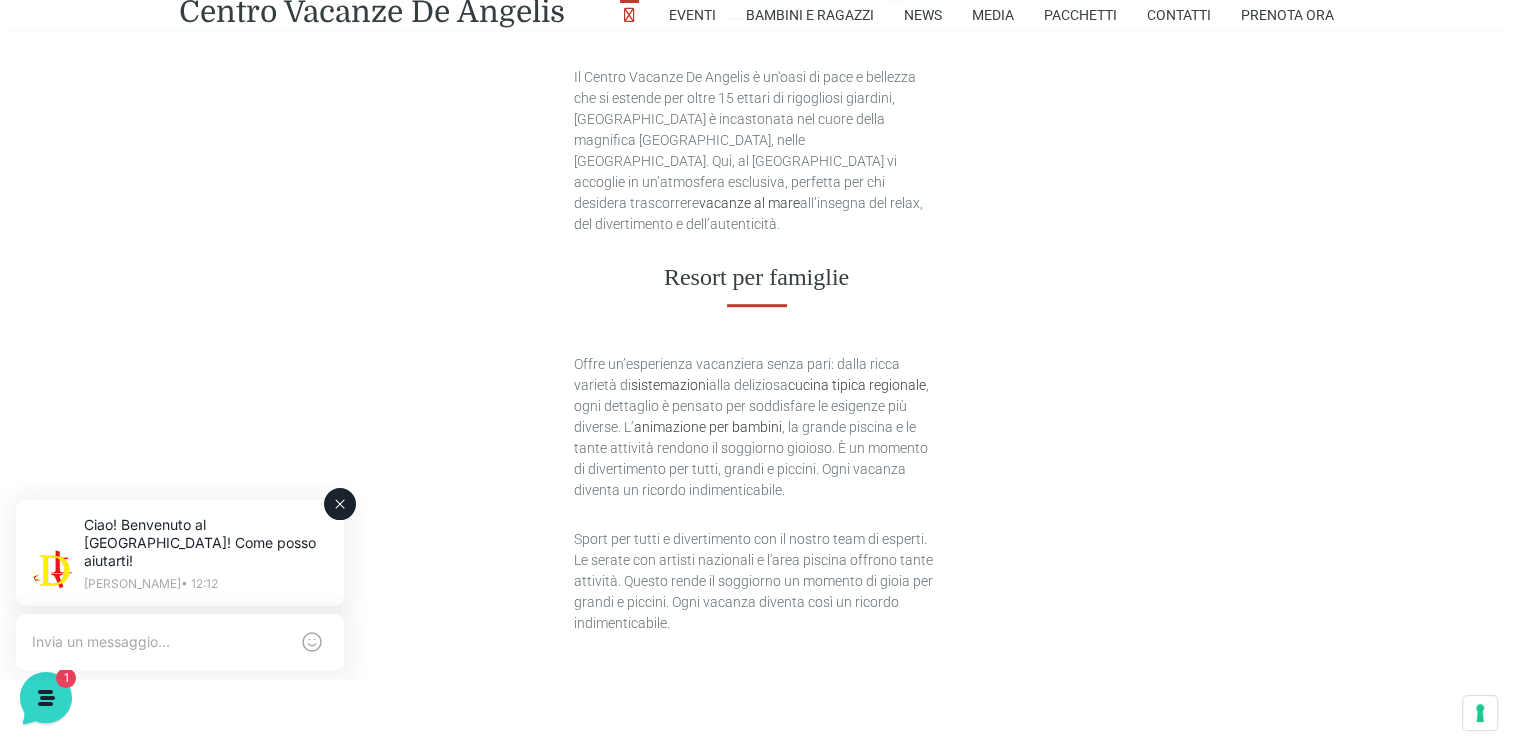 click 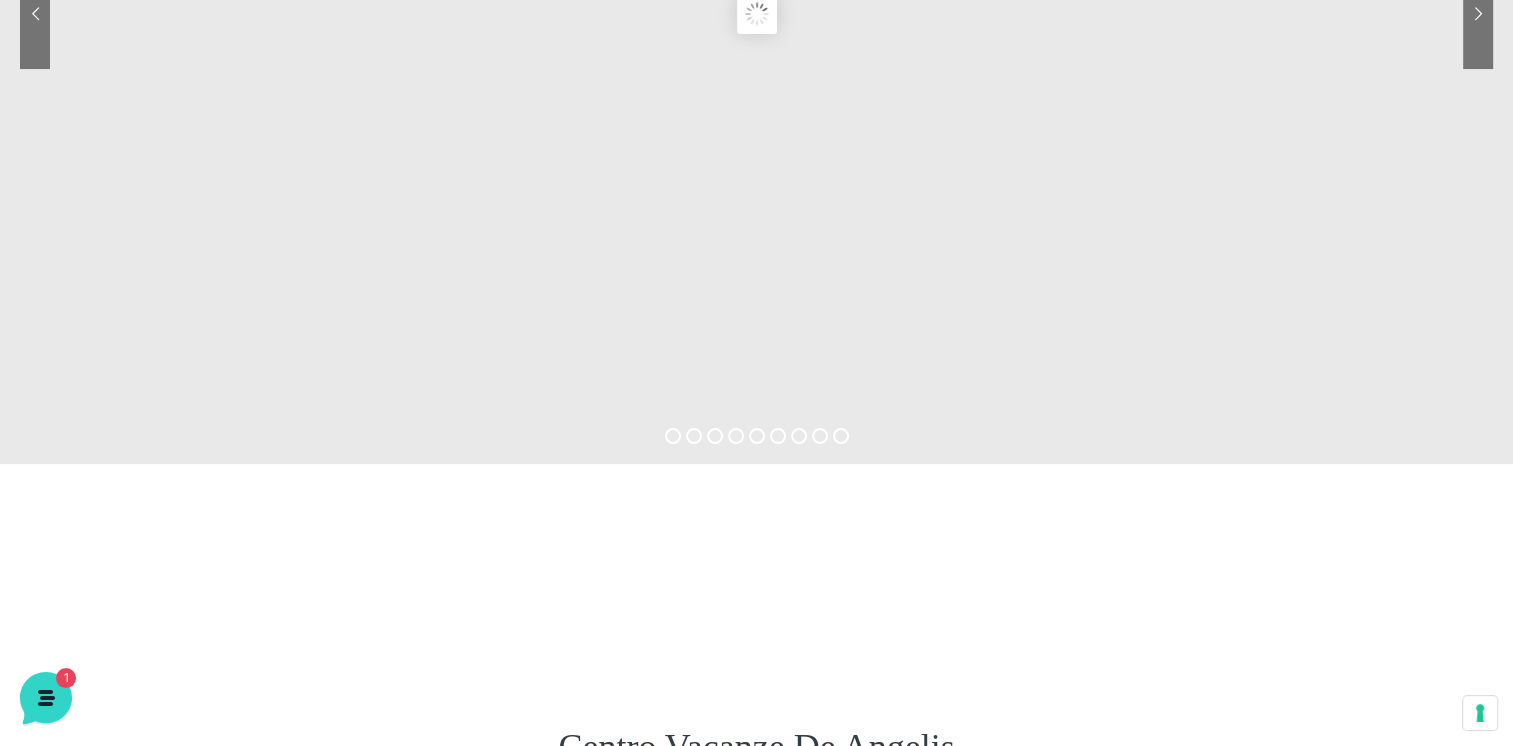 scroll, scrollTop: 0, scrollLeft: 0, axis: both 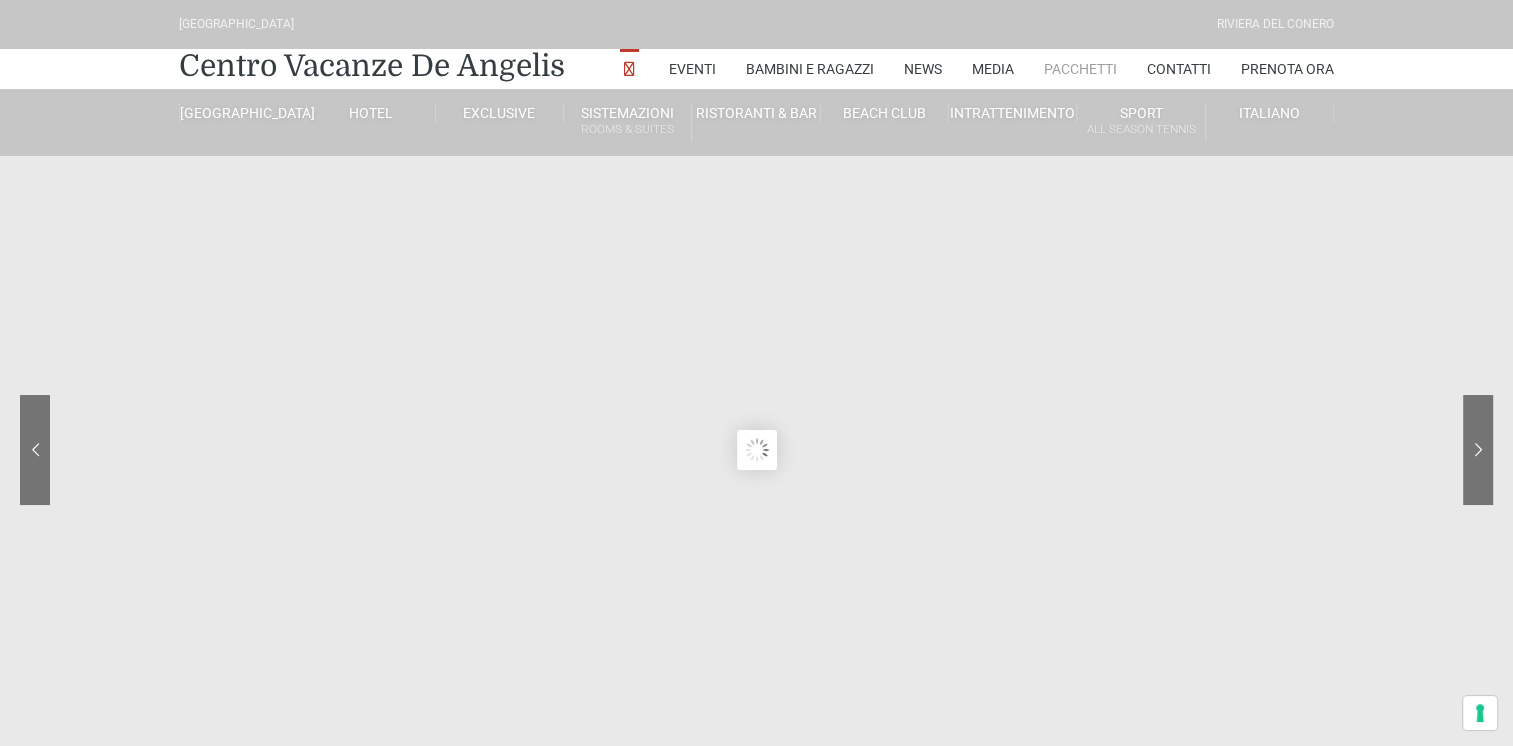 click on "Pacchetti" at bounding box center [1080, 69] 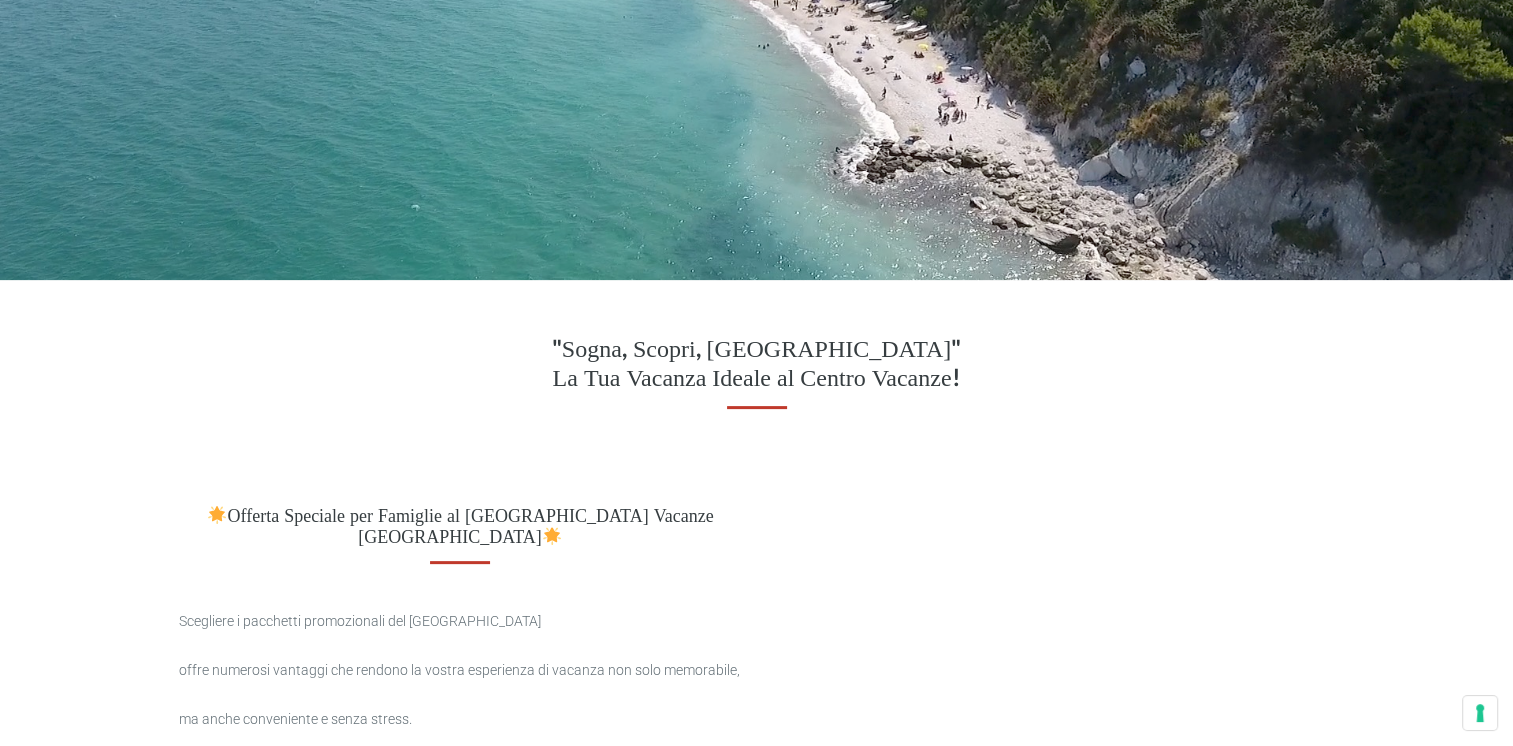 scroll, scrollTop: 0, scrollLeft: 0, axis: both 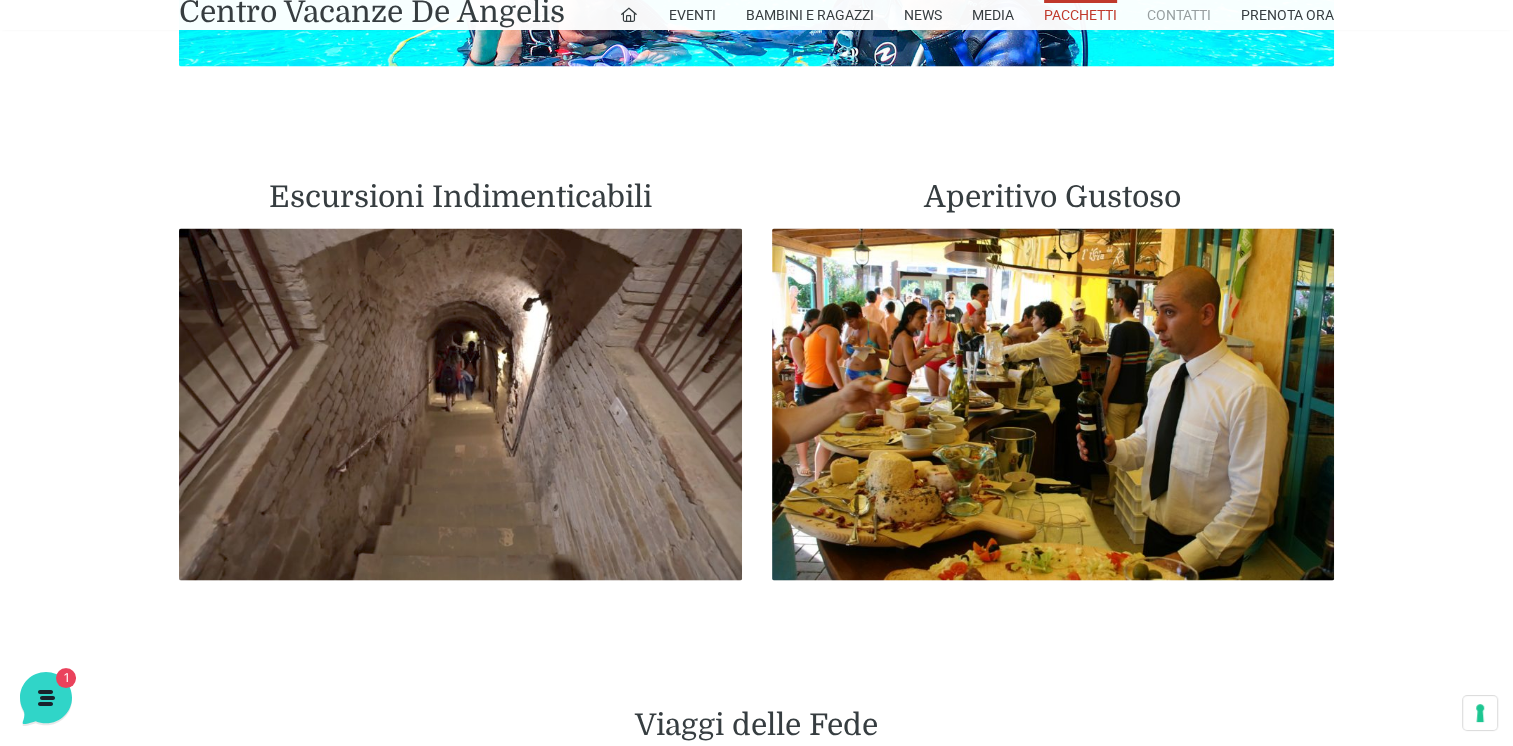 click on "Contatti" at bounding box center (1179, 15) 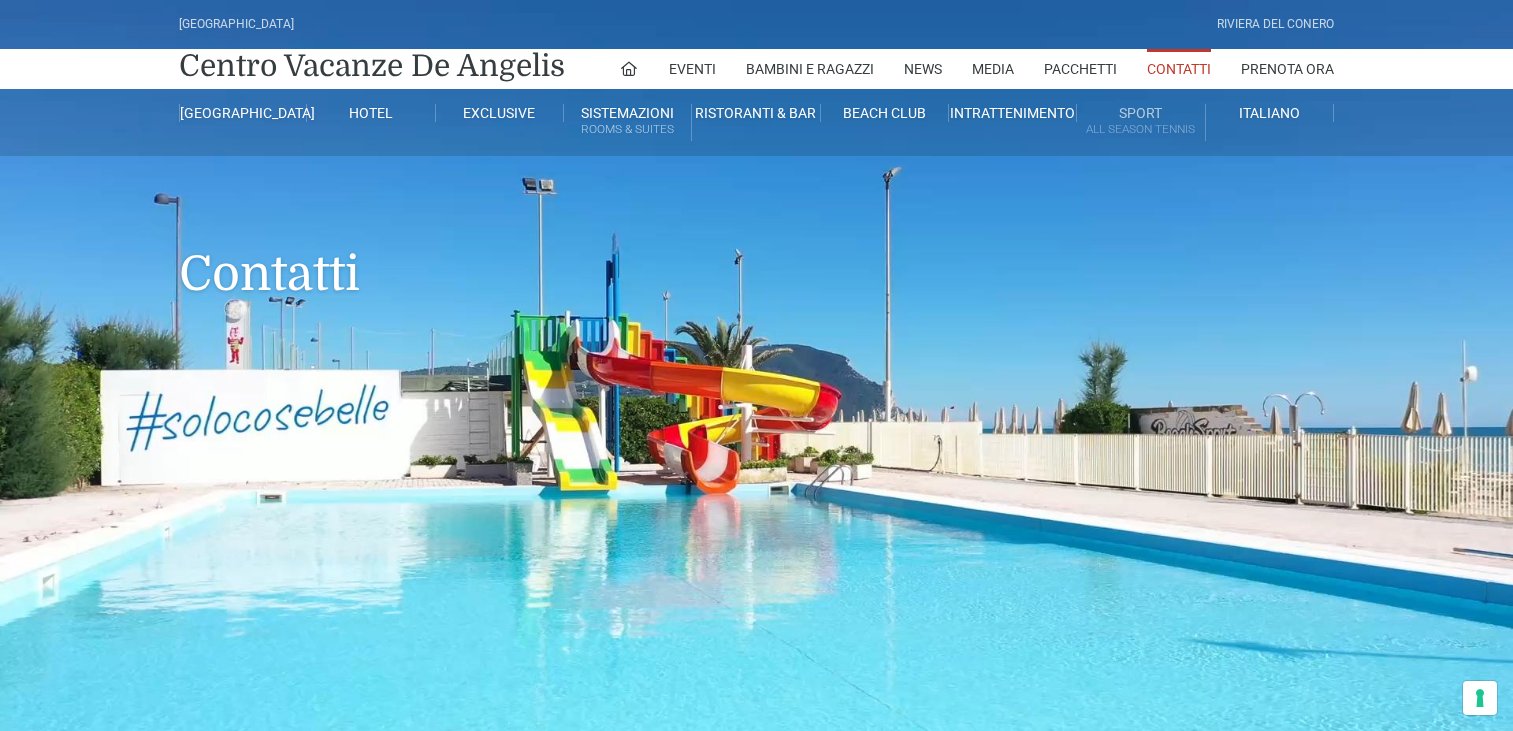 scroll, scrollTop: 0, scrollLeft: 0, axis: both 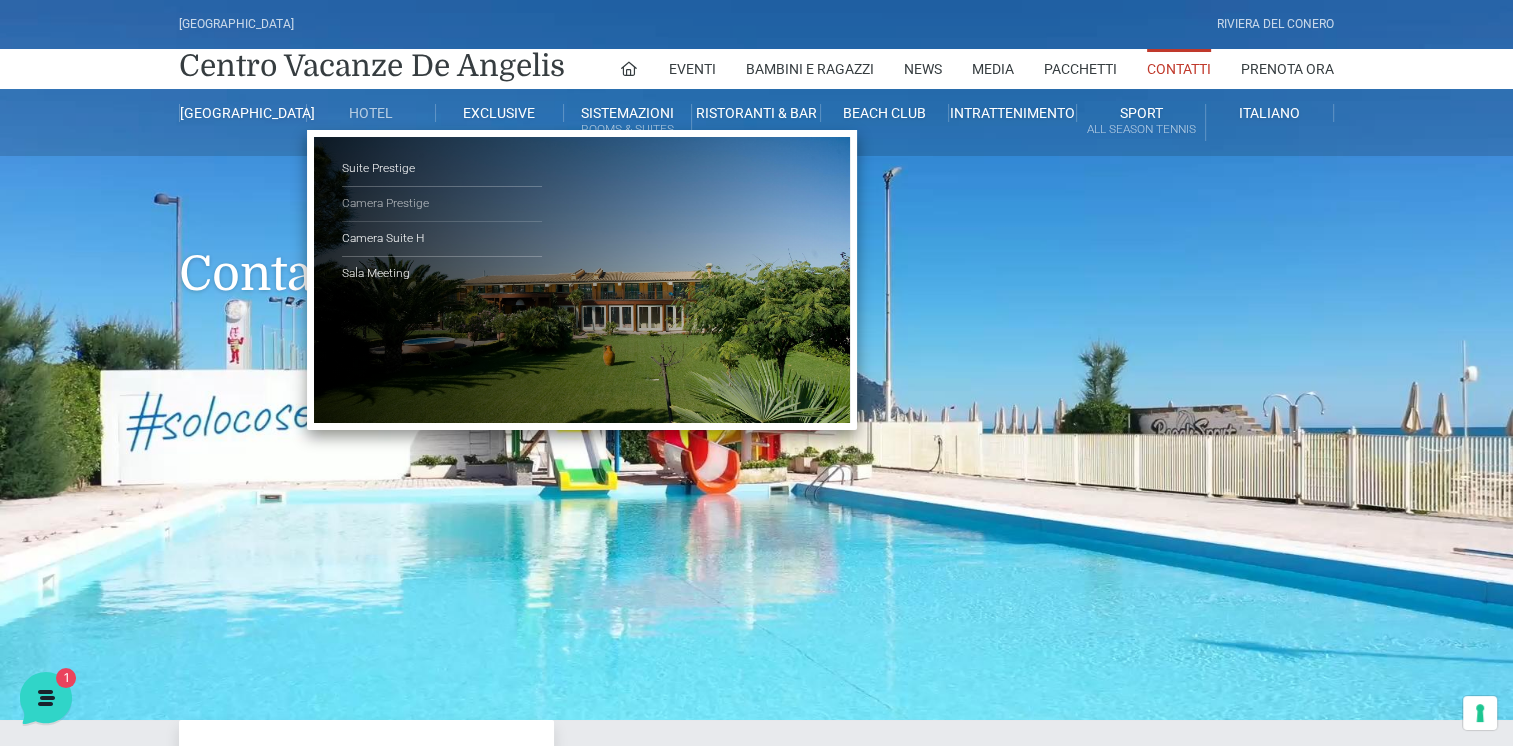 click on "Camera Prestige" at bounding box center (442, 204) 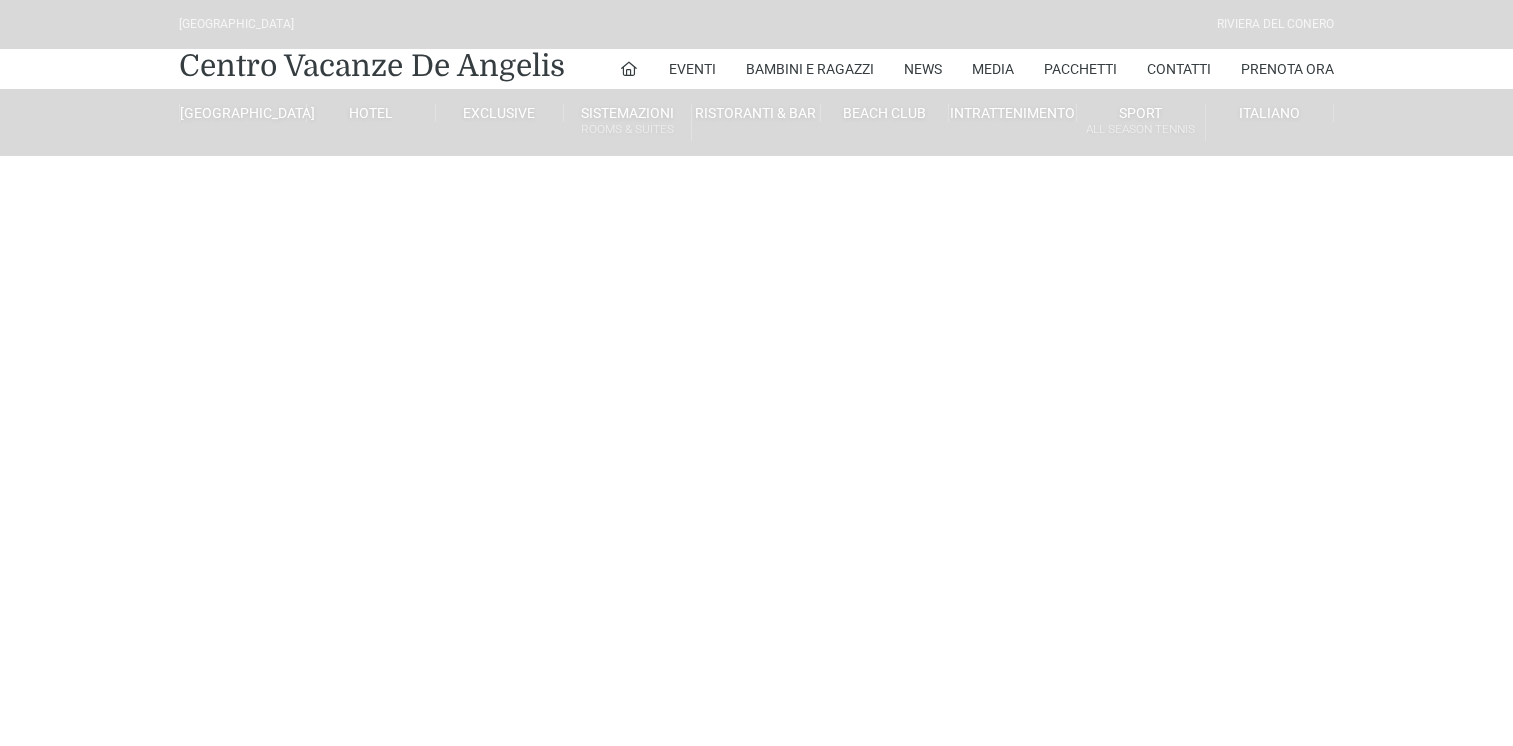 scroll, scrollTop: 0, scrollLeft: 0, axis: both 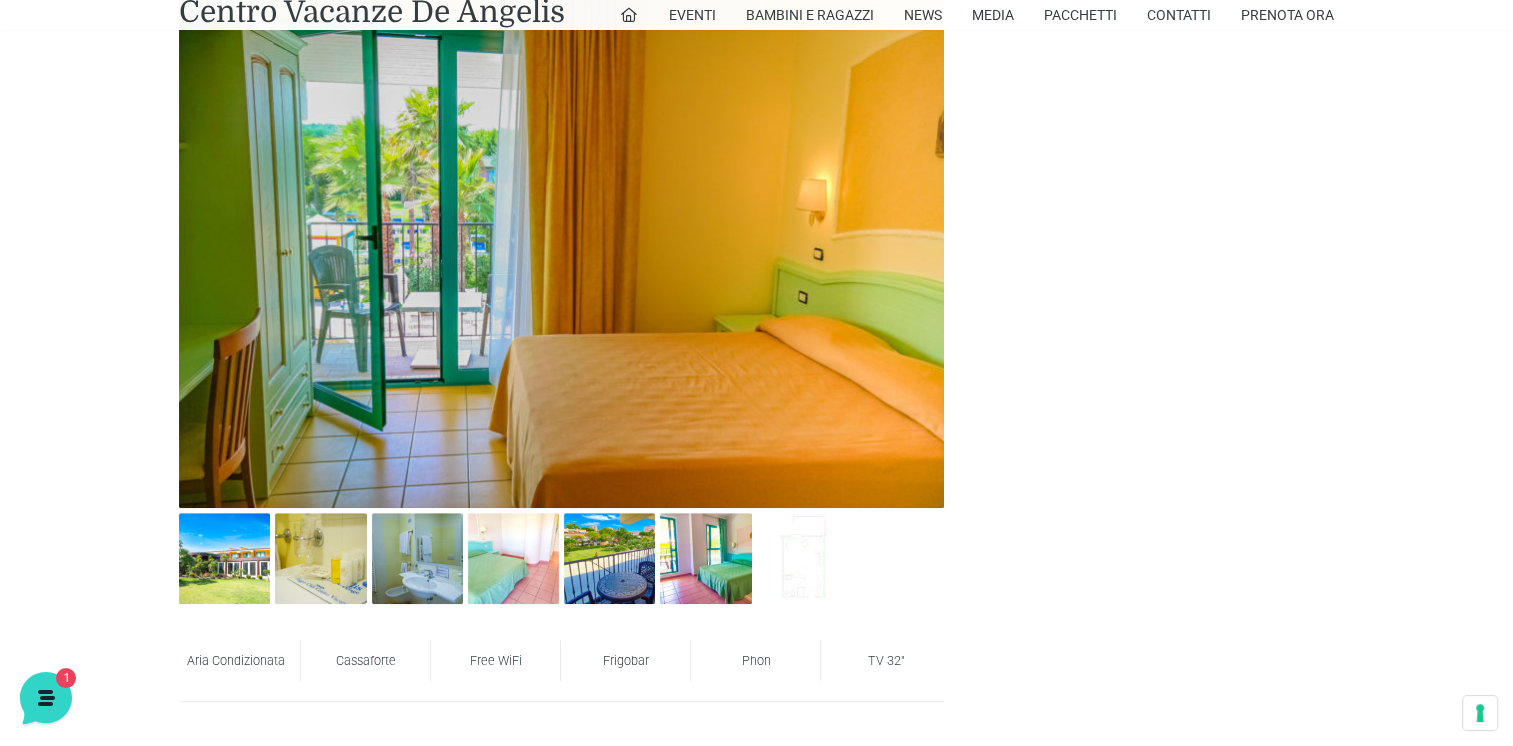 click at bounding box center [321, 561] 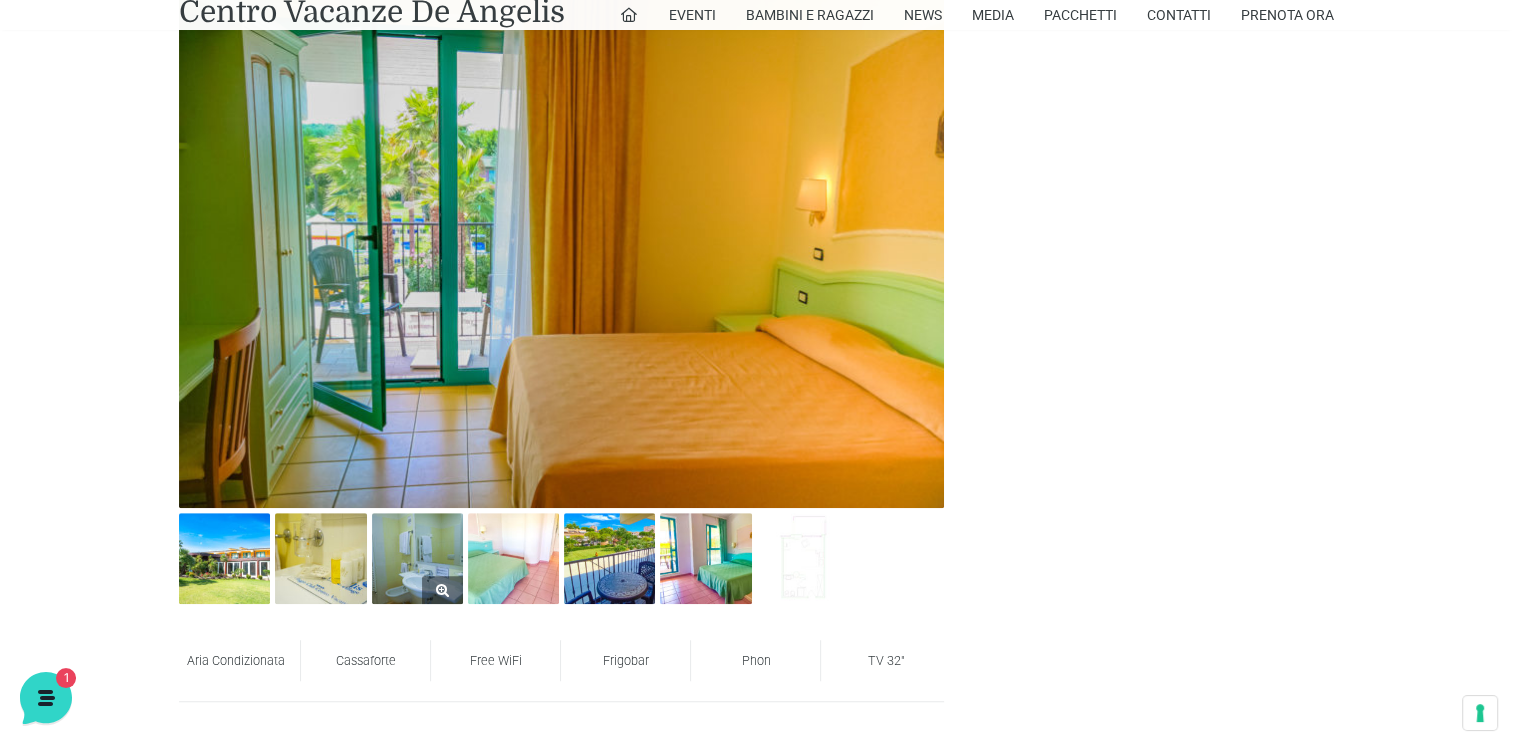click at bounding box center (417, 558) 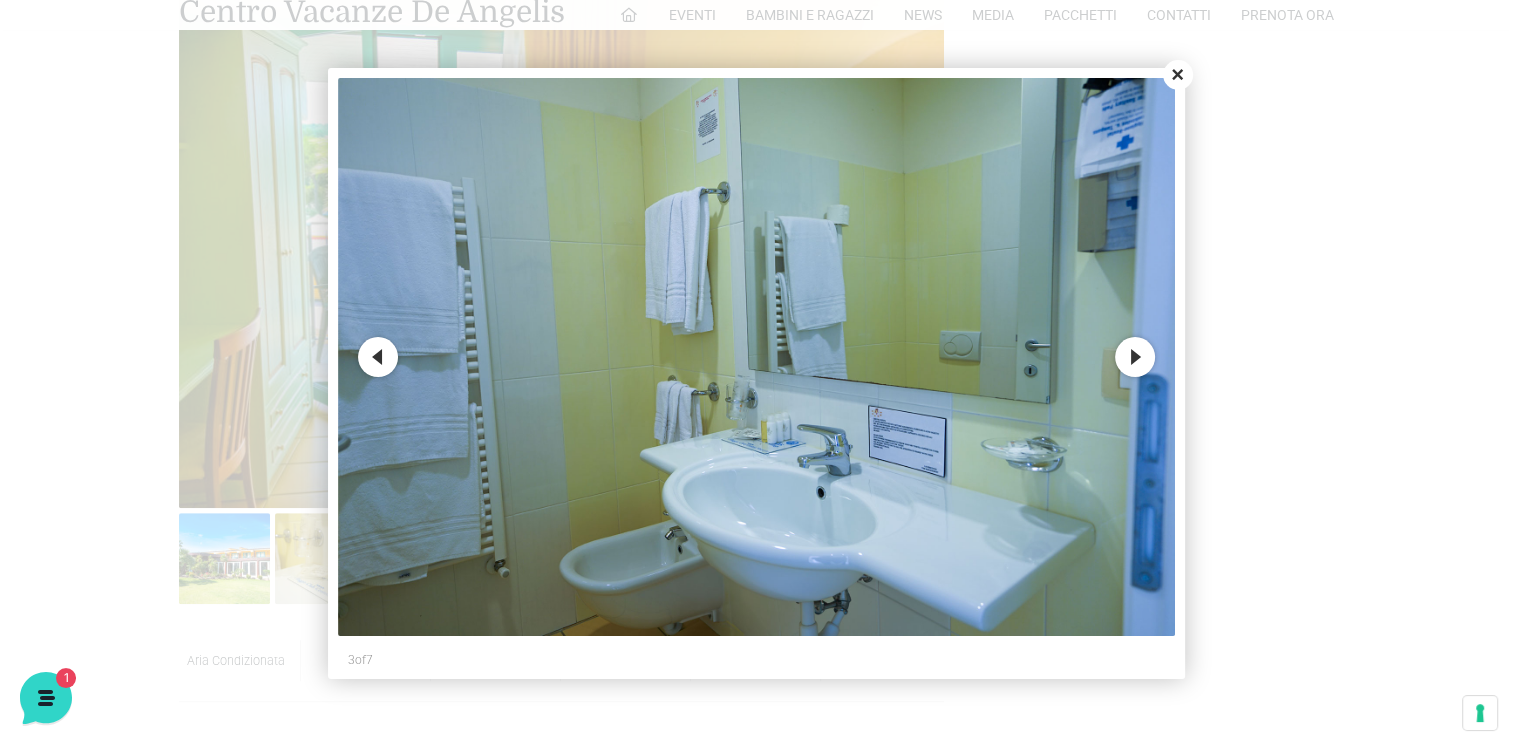 click on "Next" at bounding box center (1135, 357) 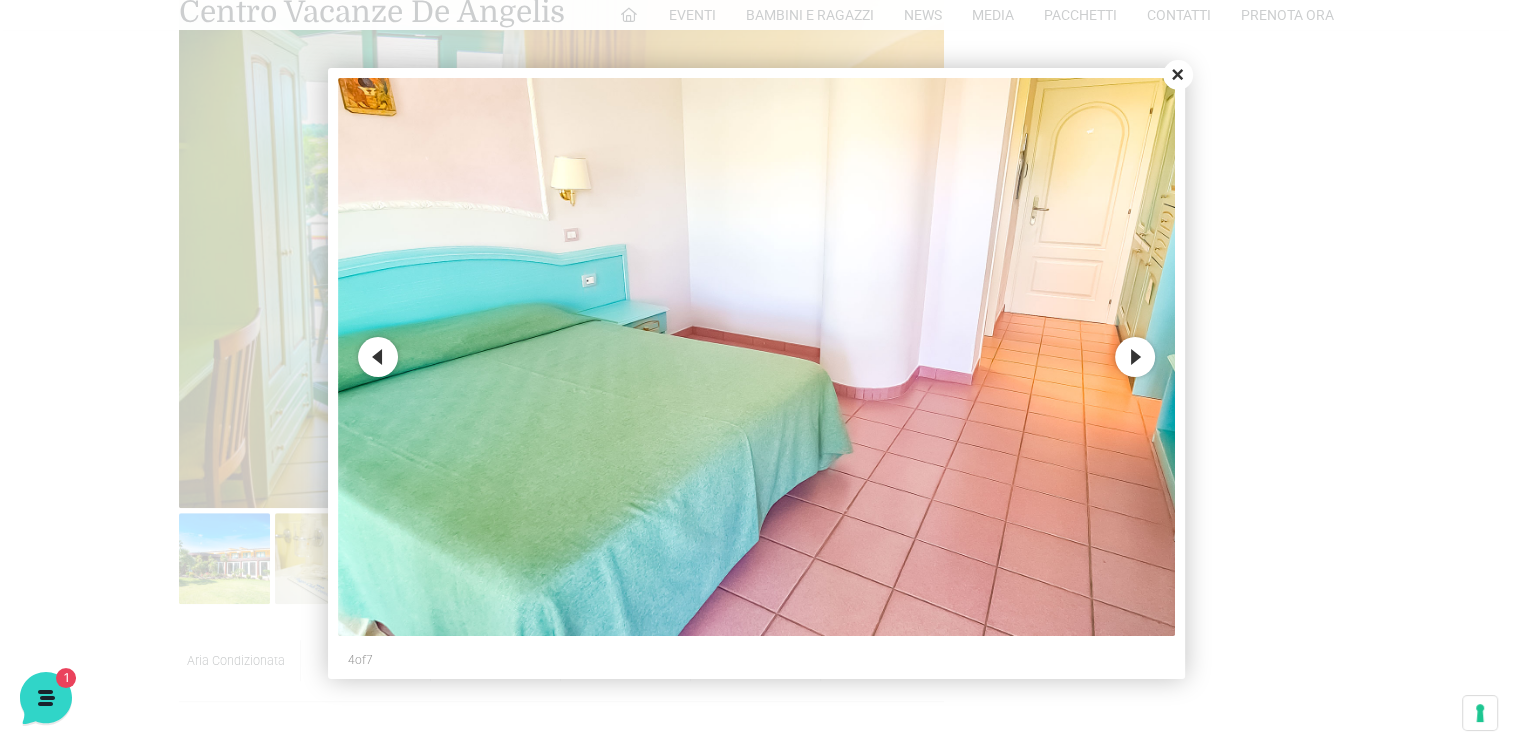 click on "Next" at bounding box center [1135, 357] 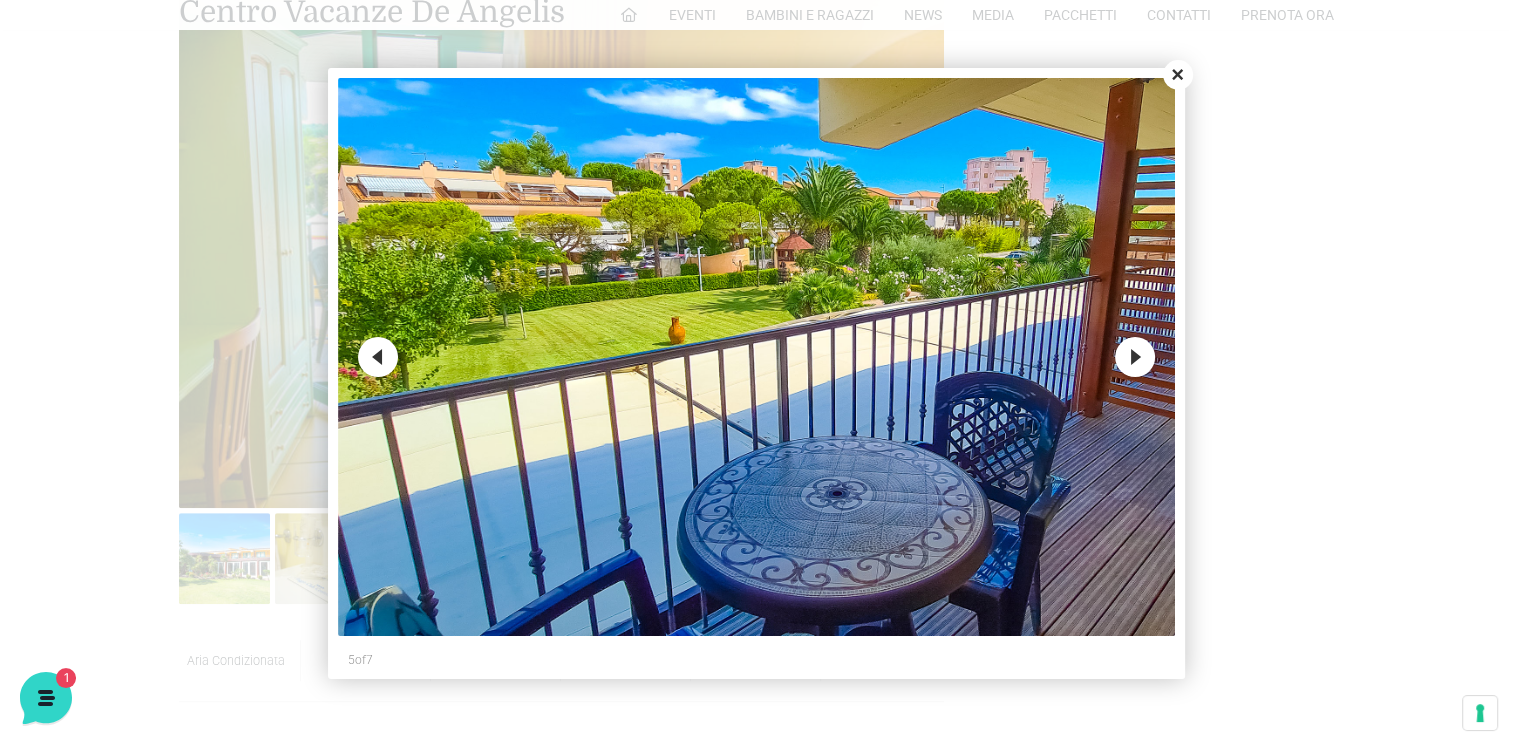 click on "Next" at bounding box center (1135, 357) 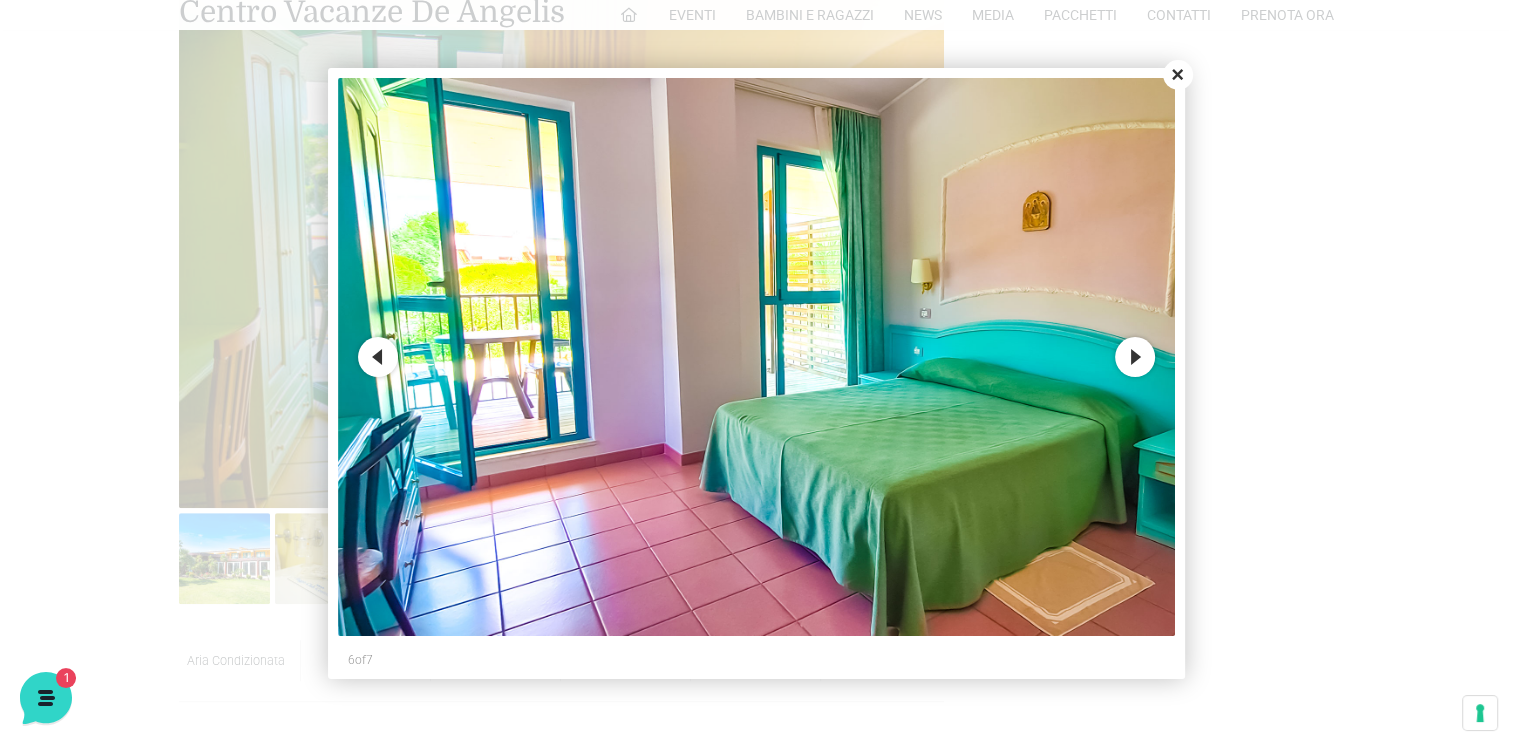 click on "Next" at bounding box center (1135, 357) 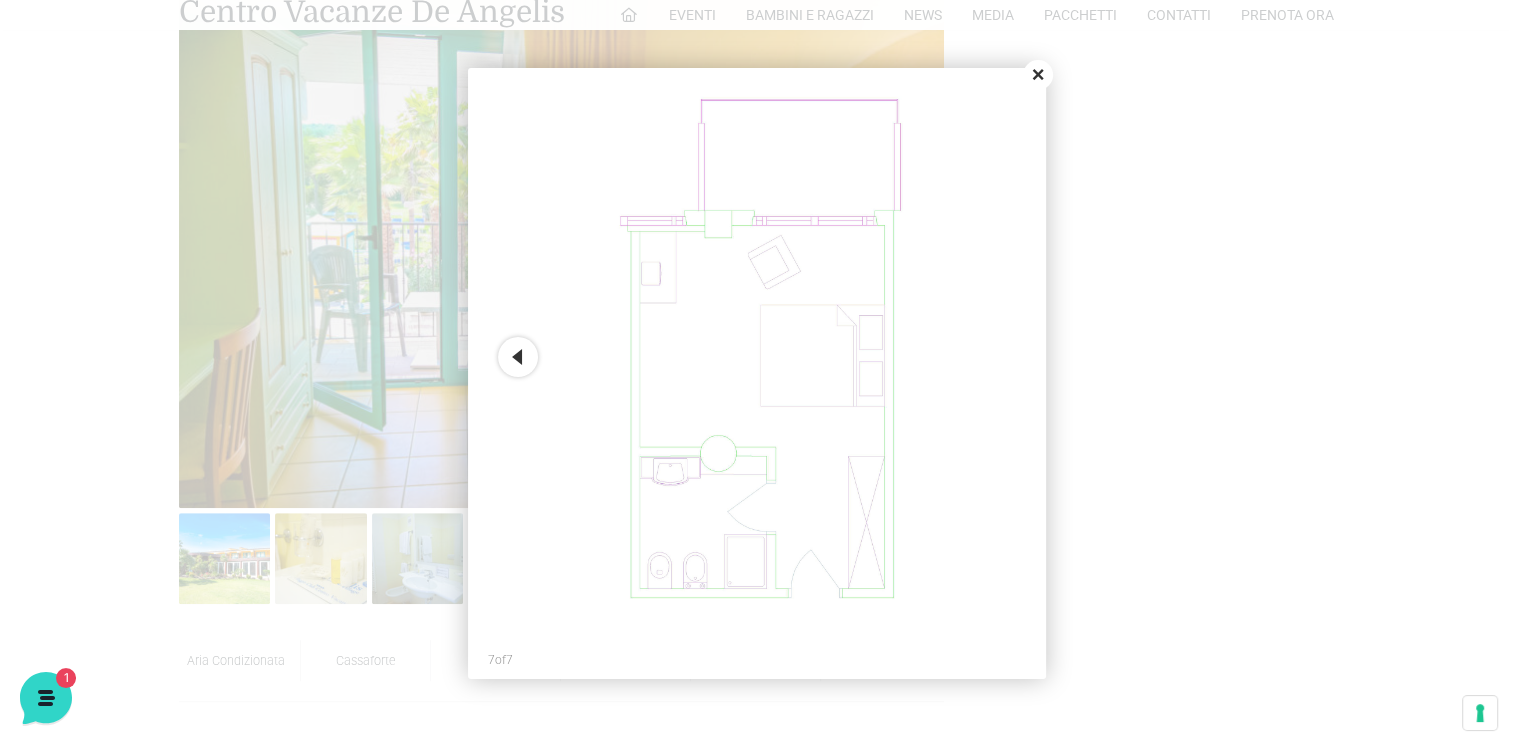 click on "Close" at bounding box center (1038, 75) 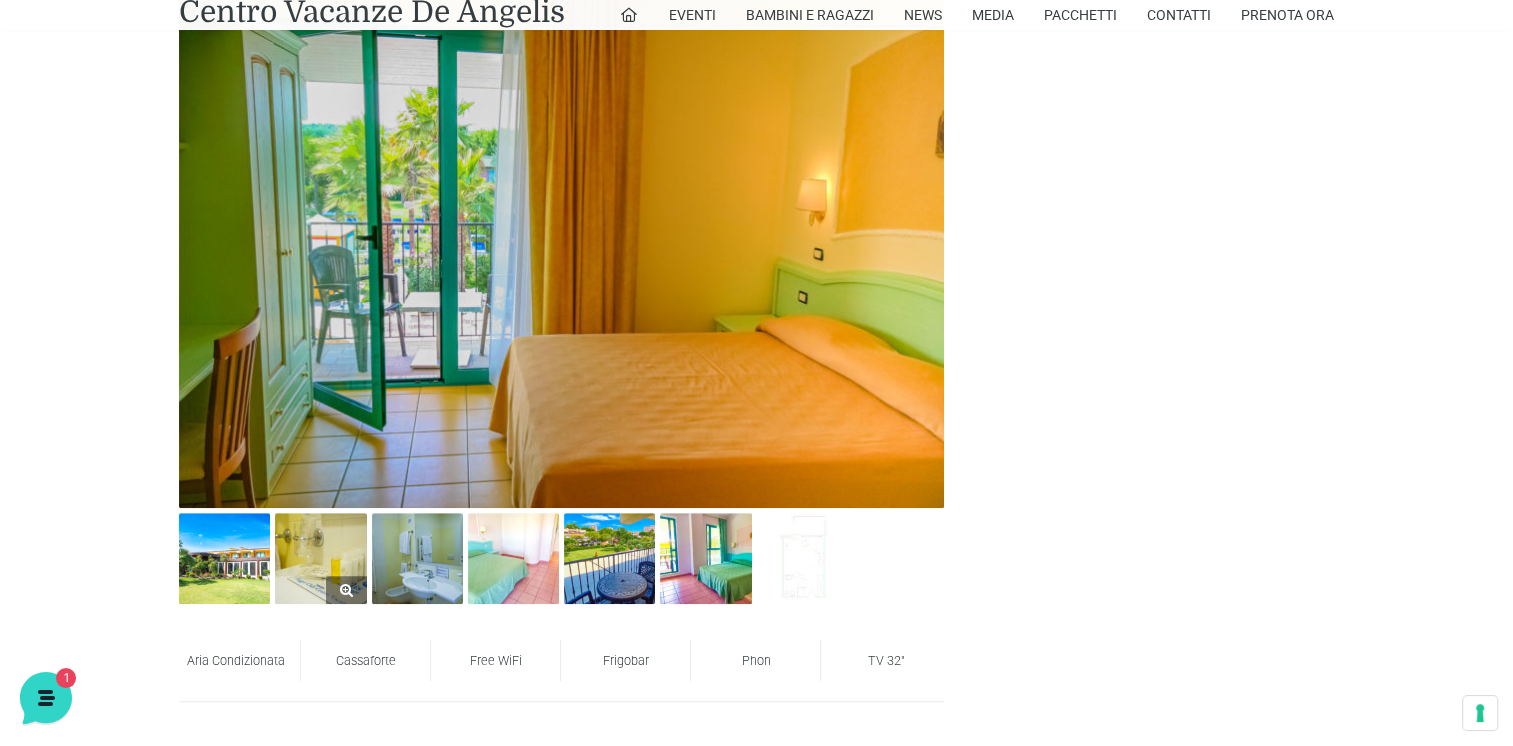 click at bounding box center (320, 558) 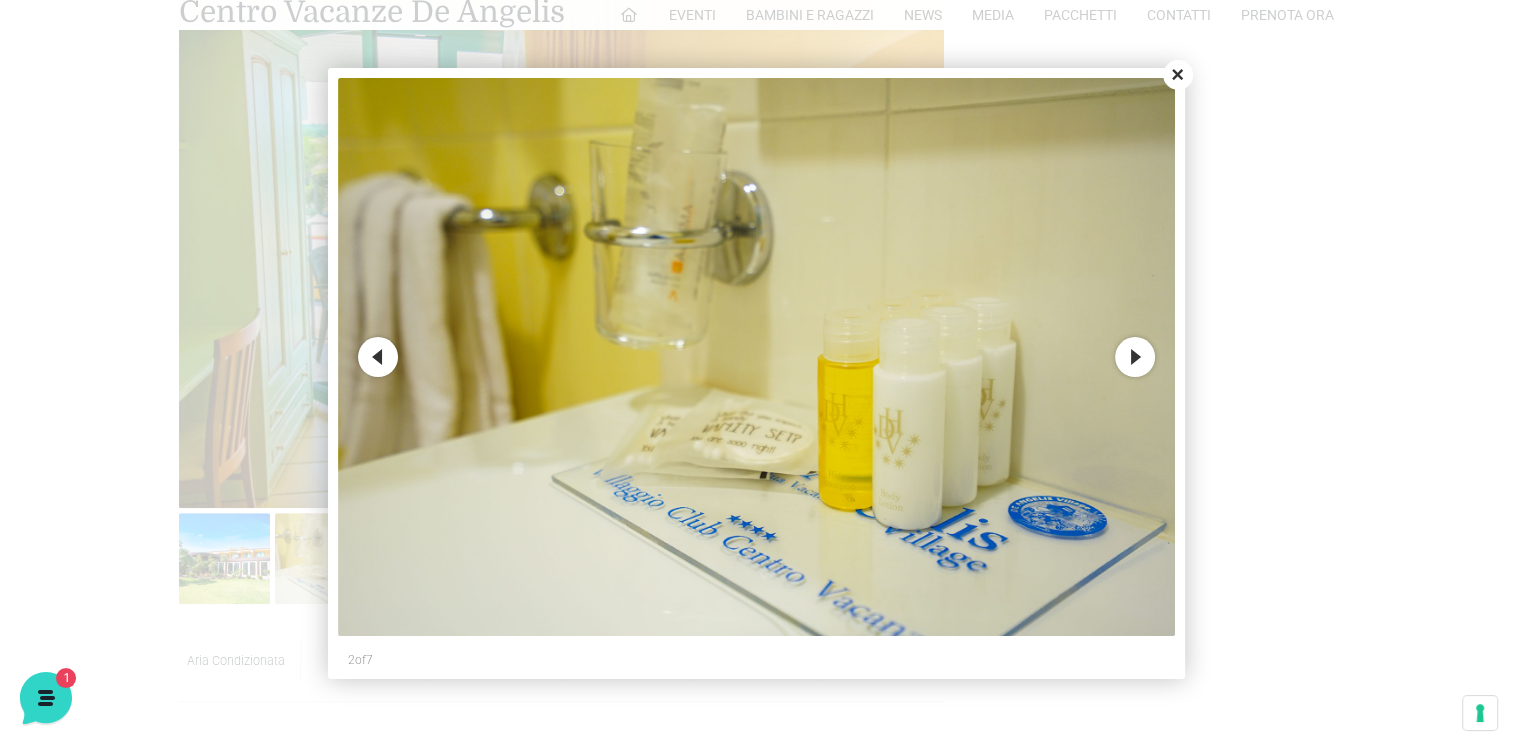 click at bounding box center [756, 357] 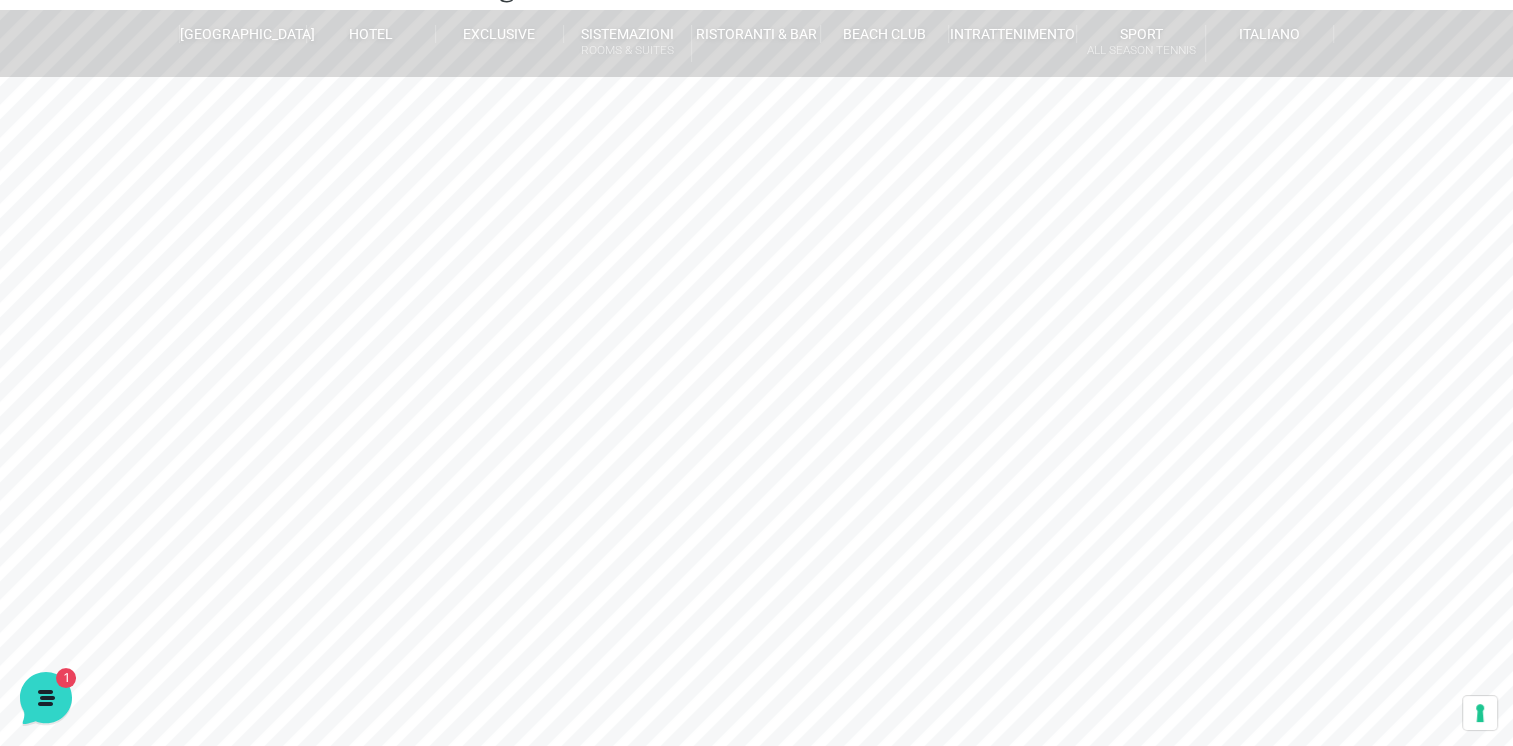 scroll, scrollTop: 0, scrollLeft: 0, axis: both 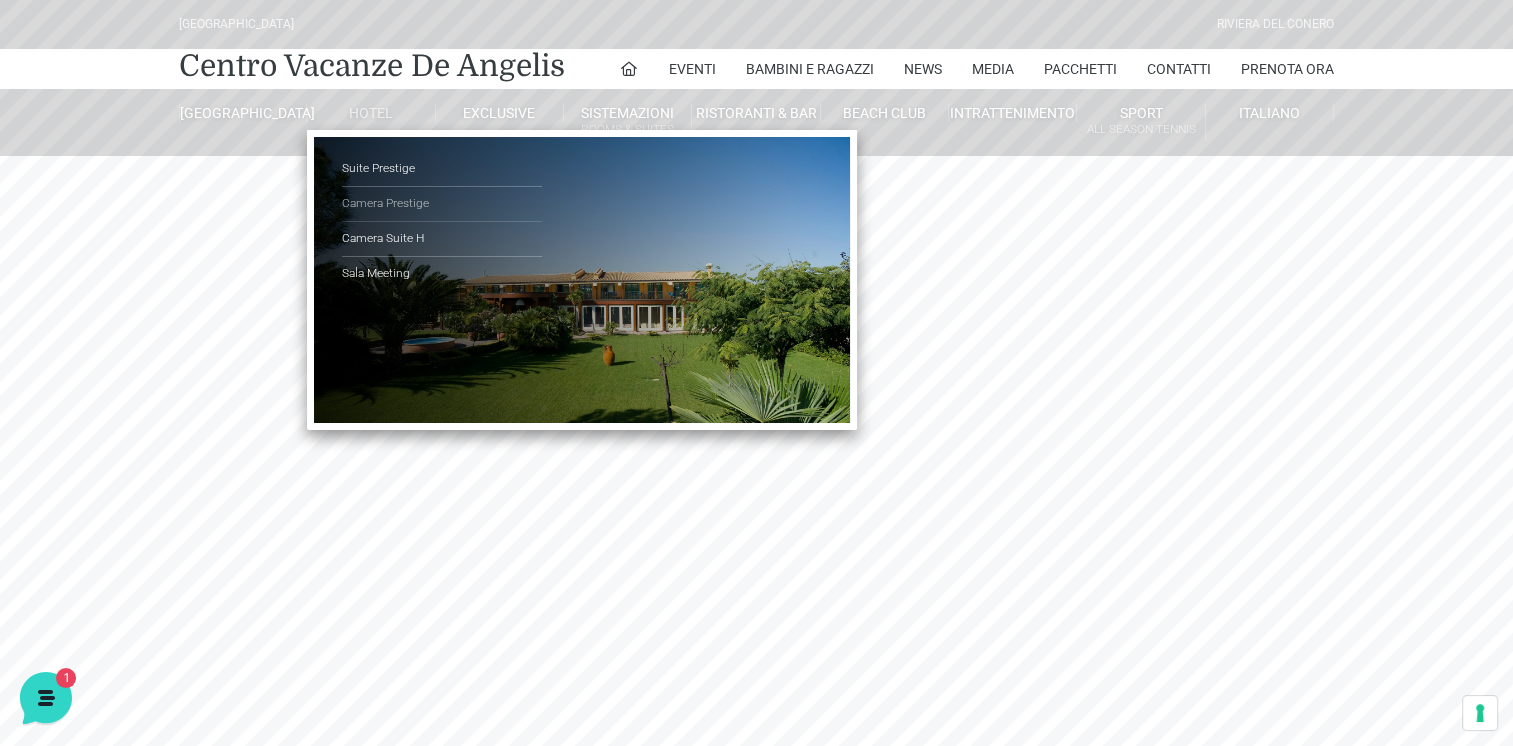 click on "Camera Prestige" at bounding box center [442, 204] 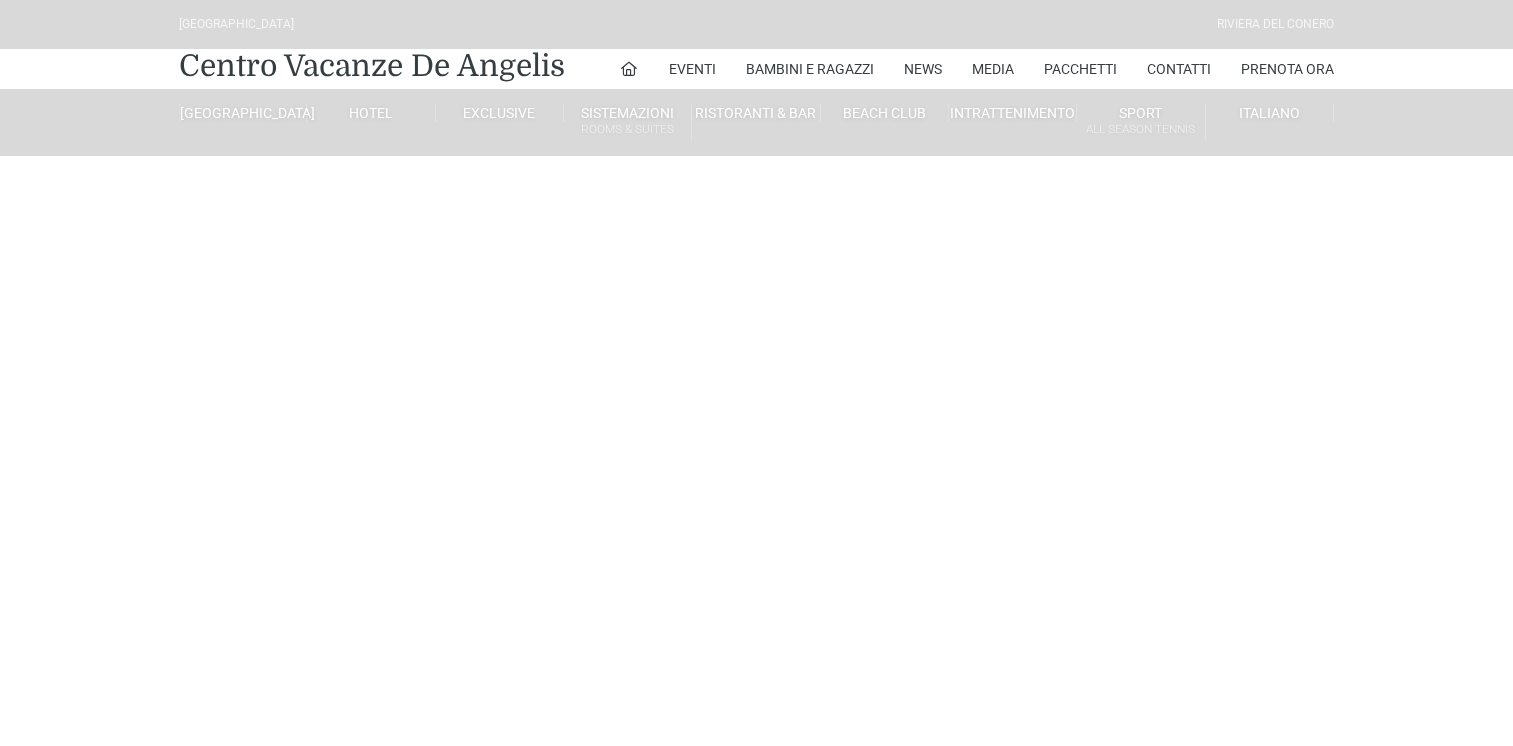 scroll, scrollTop: 0, scrollLeft: 0, axis: both 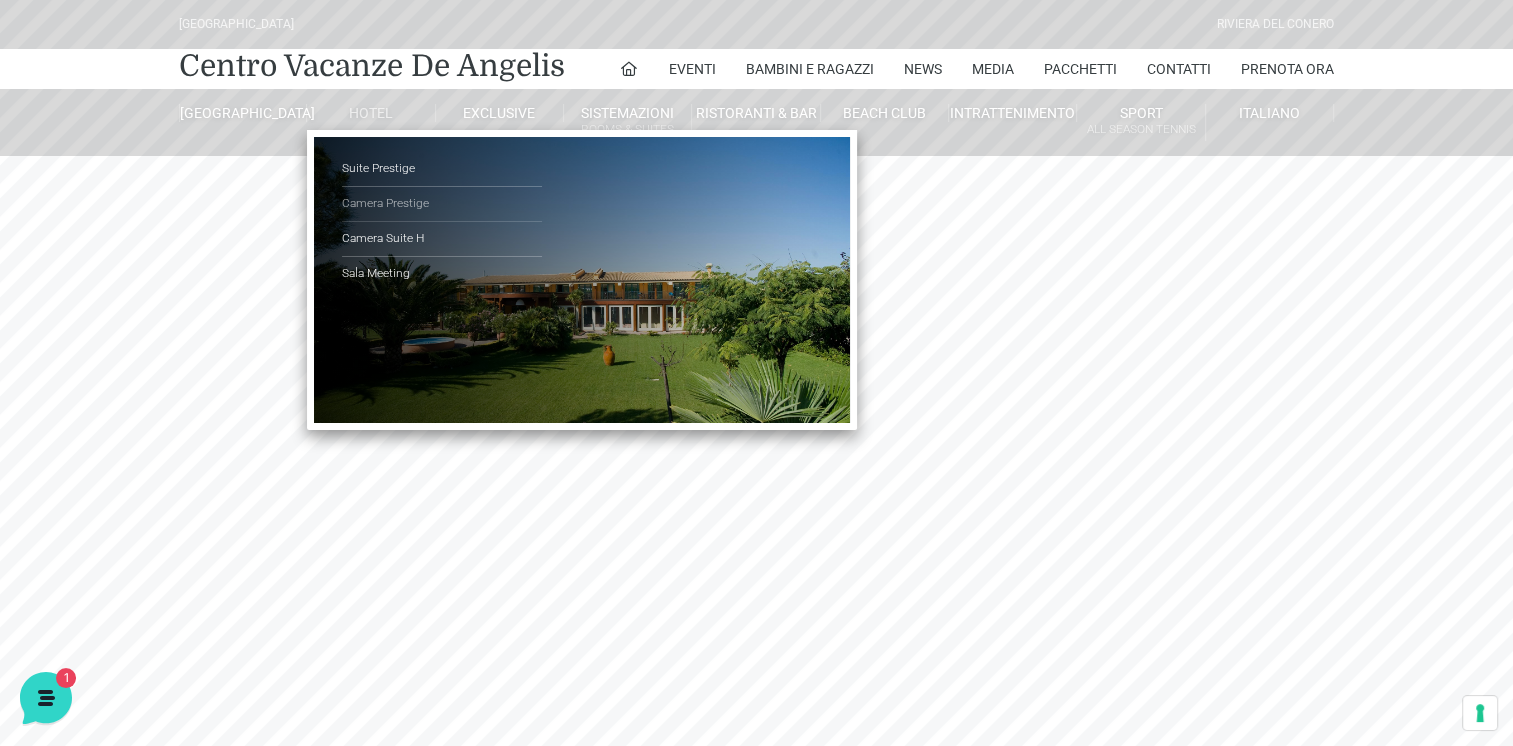 click on "Camera Prestige" at bounding box center [442, 204] 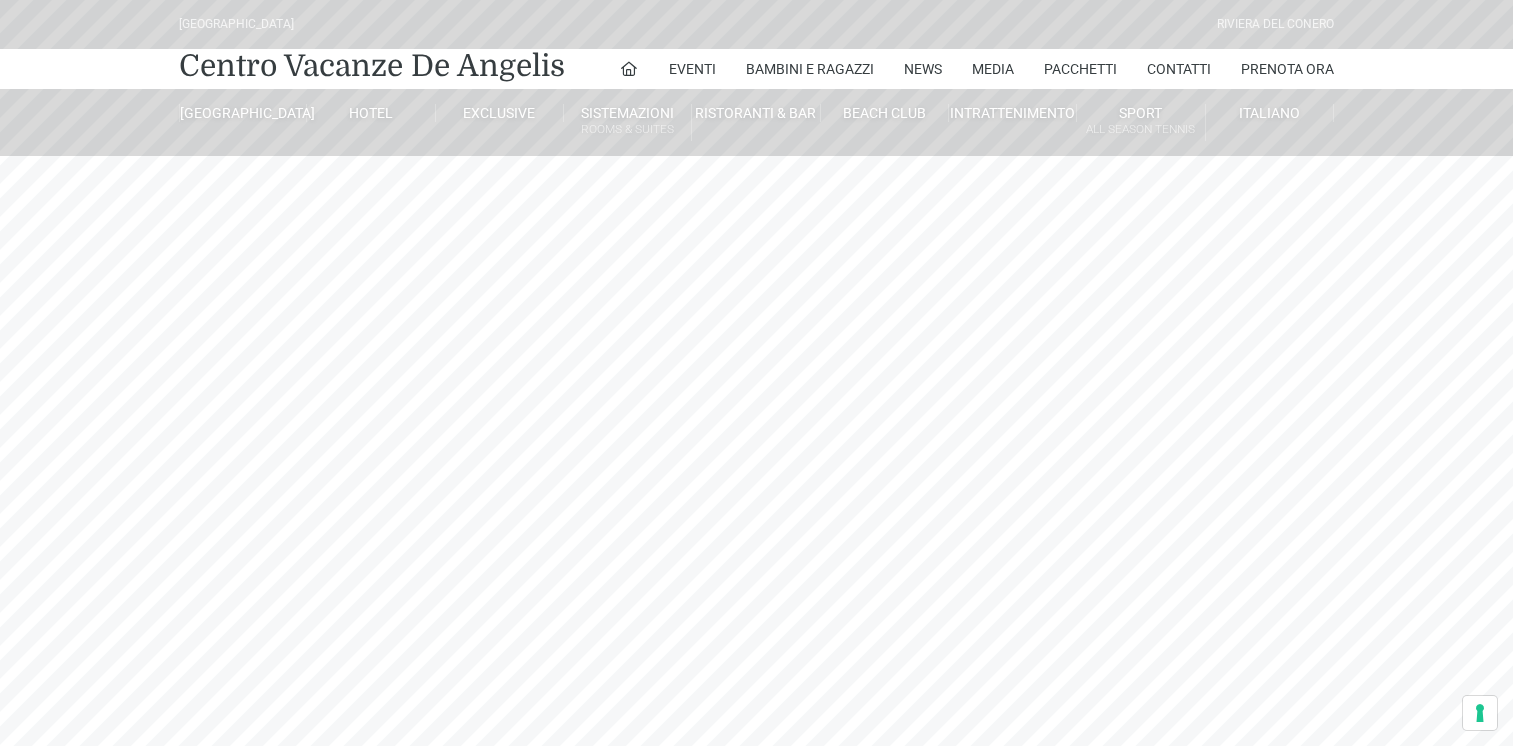 scroll, scrollTop: 200, scrollLeft: 0, axis: vertical 